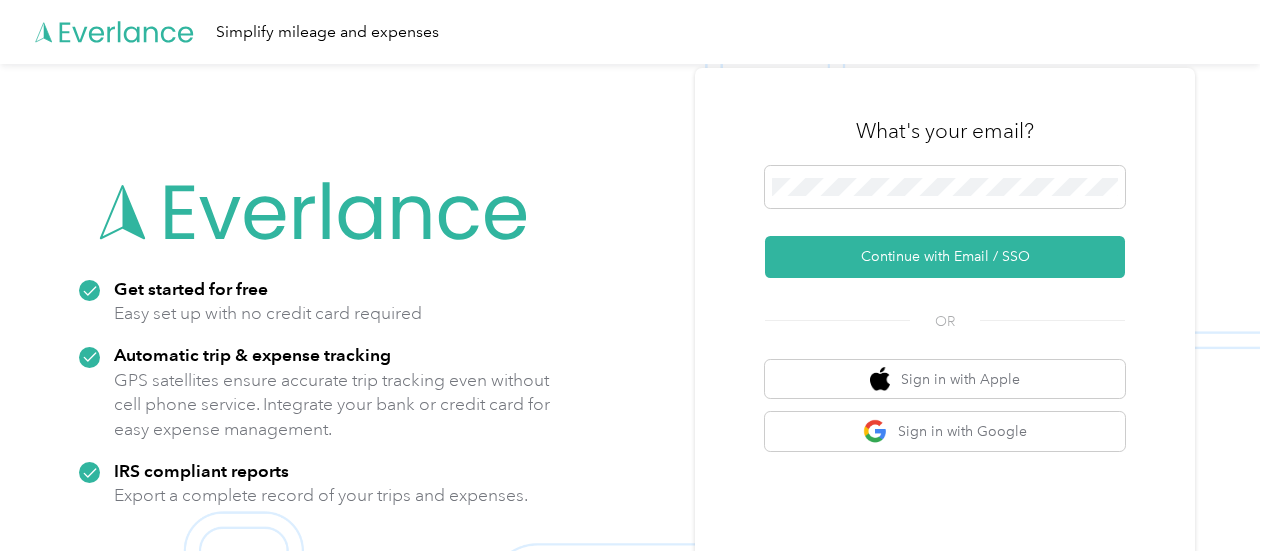 scroll, scrollTop: 0, scrollLeft: 0, axis: both 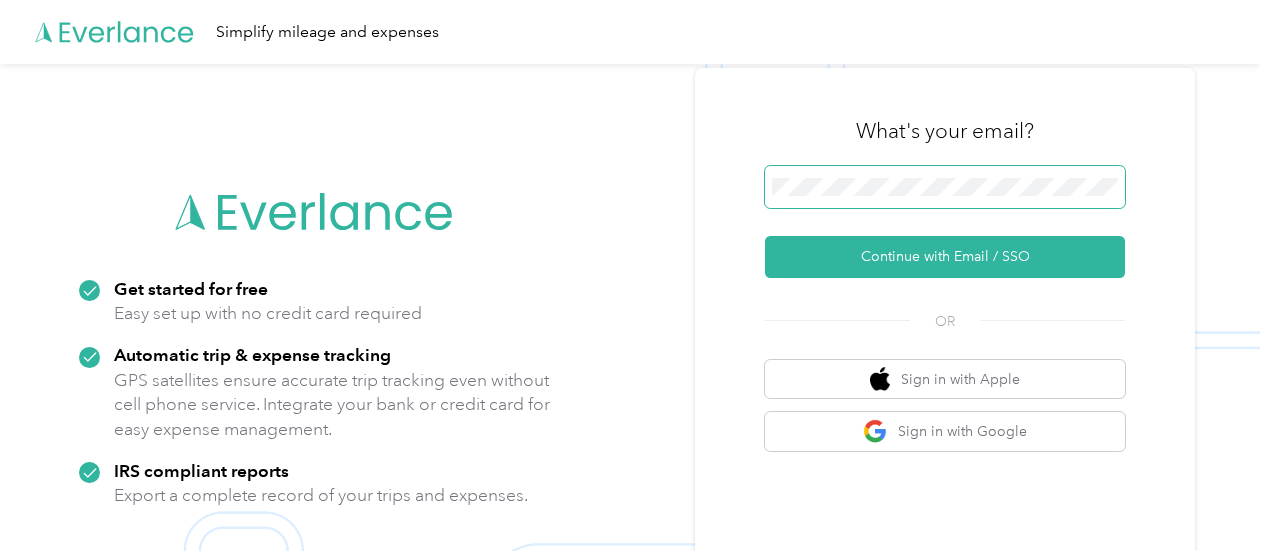 click at bounding box center [945, 187] 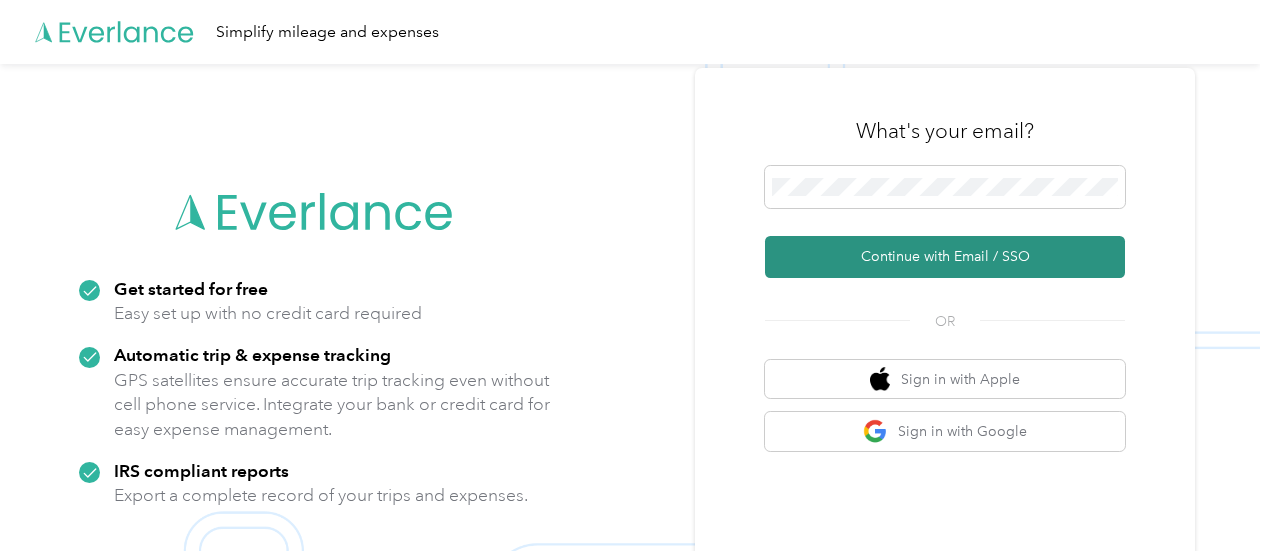click on "Continue with Email / SSO" at bounding box center (945, 257) 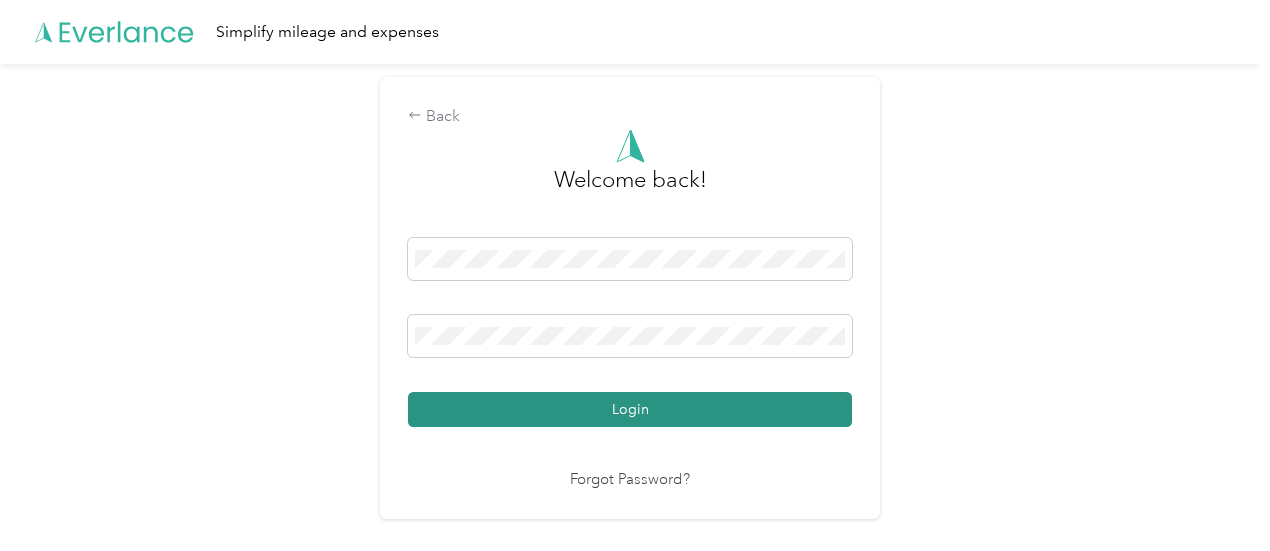 click on "Login" at bounding box center [630, 409] 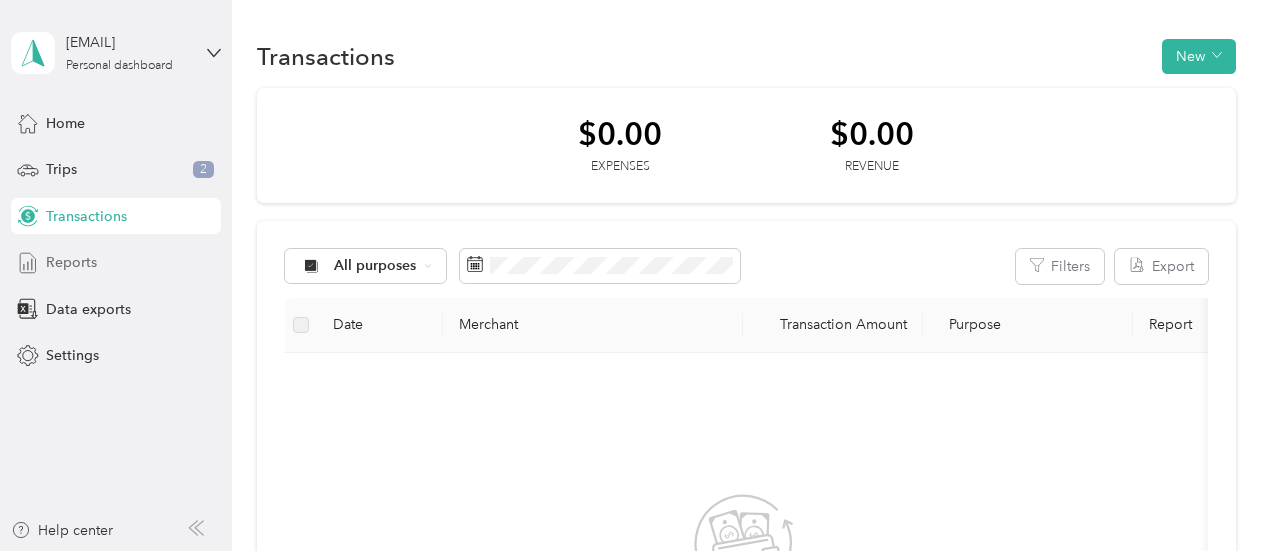 click on "Reports" at bounding box center [71, 262] 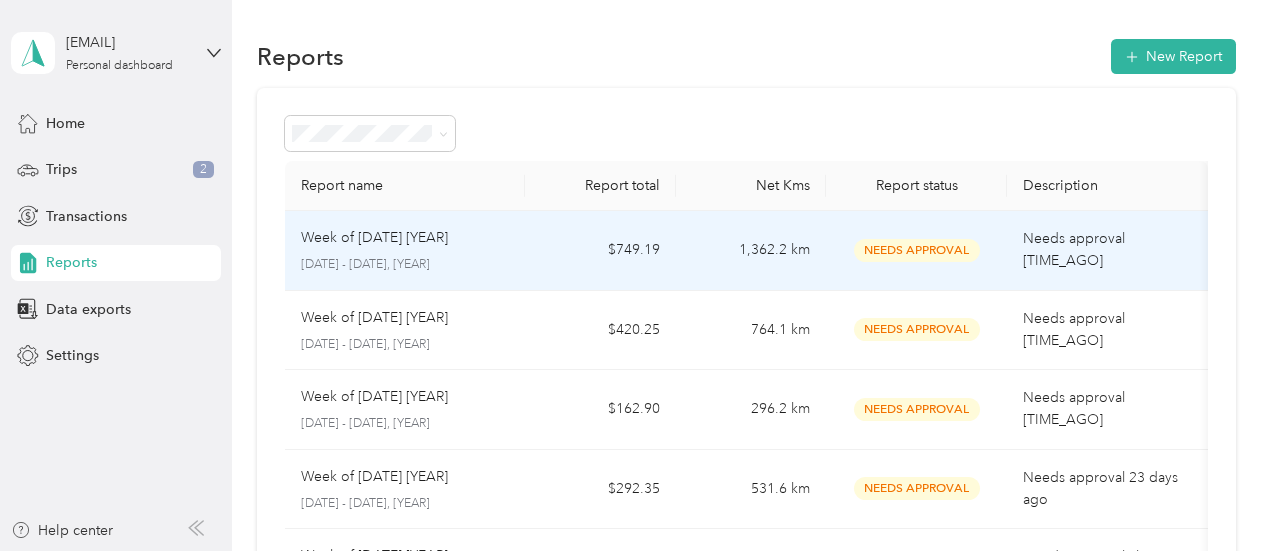 click on "$749.19" at bounding box center (600, 251) 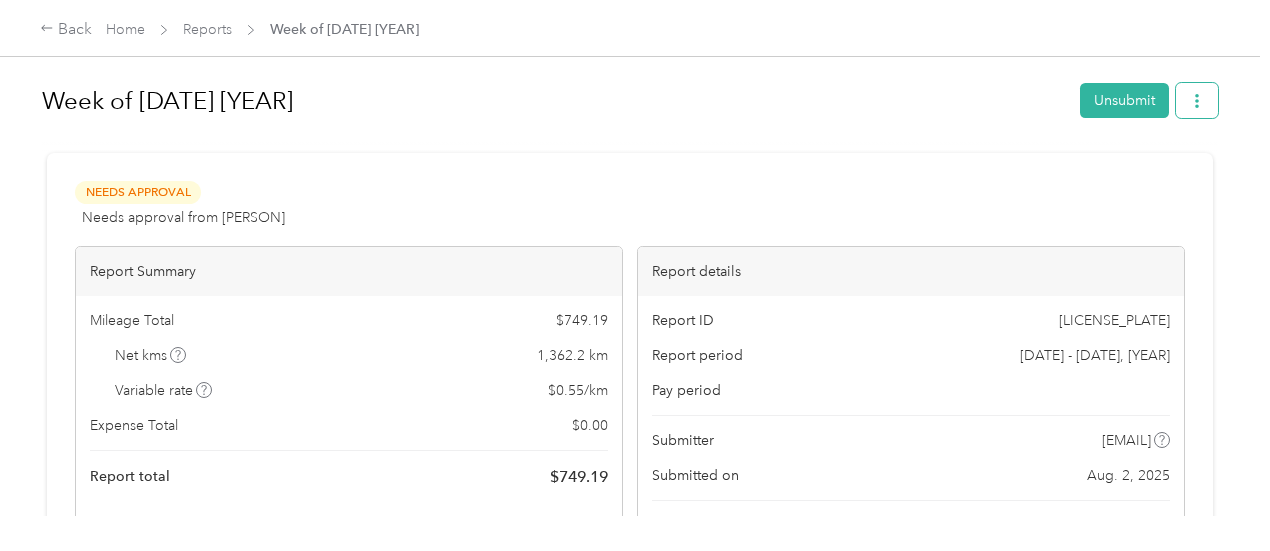 click at bounding box center [1197, 100] 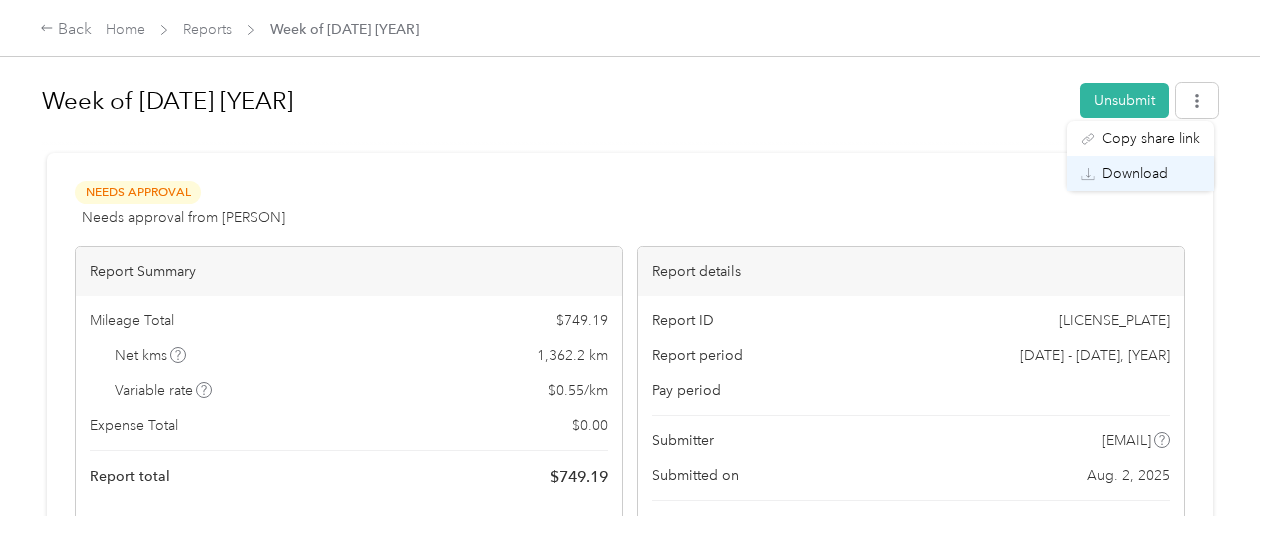 click on "Download" at bounding box center (1135, 173) 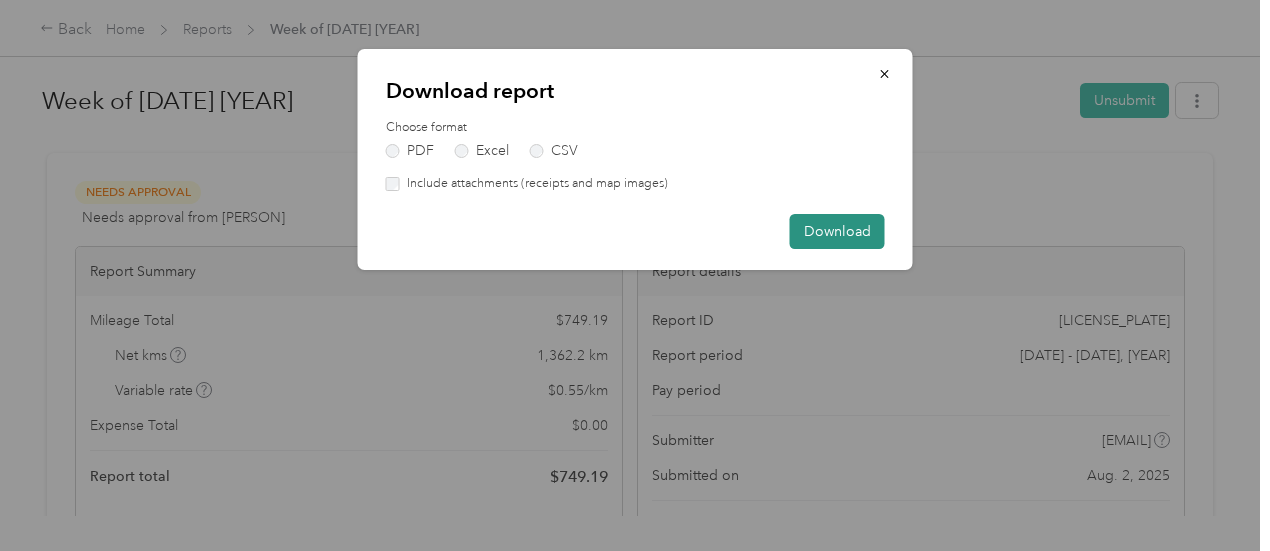 click on "Download" at bounding box center (837, 231) 